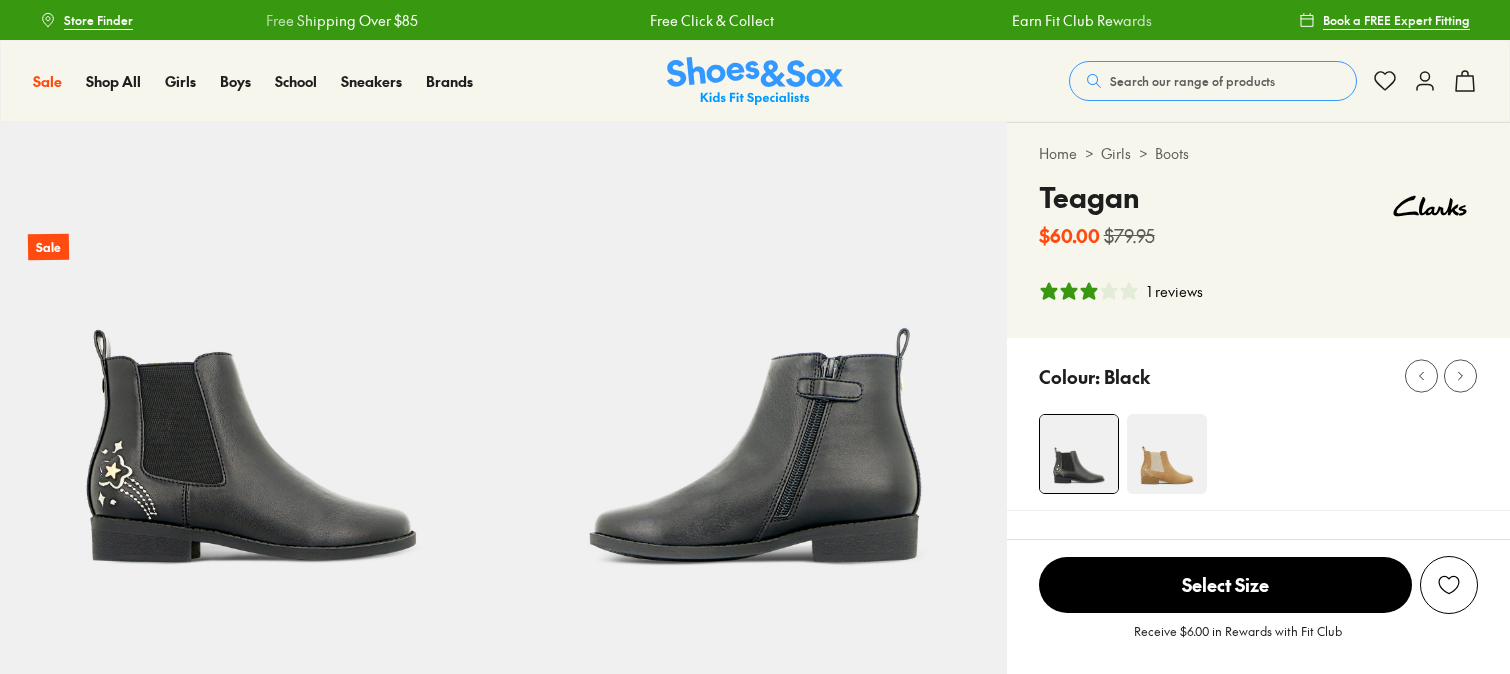 select on "*" 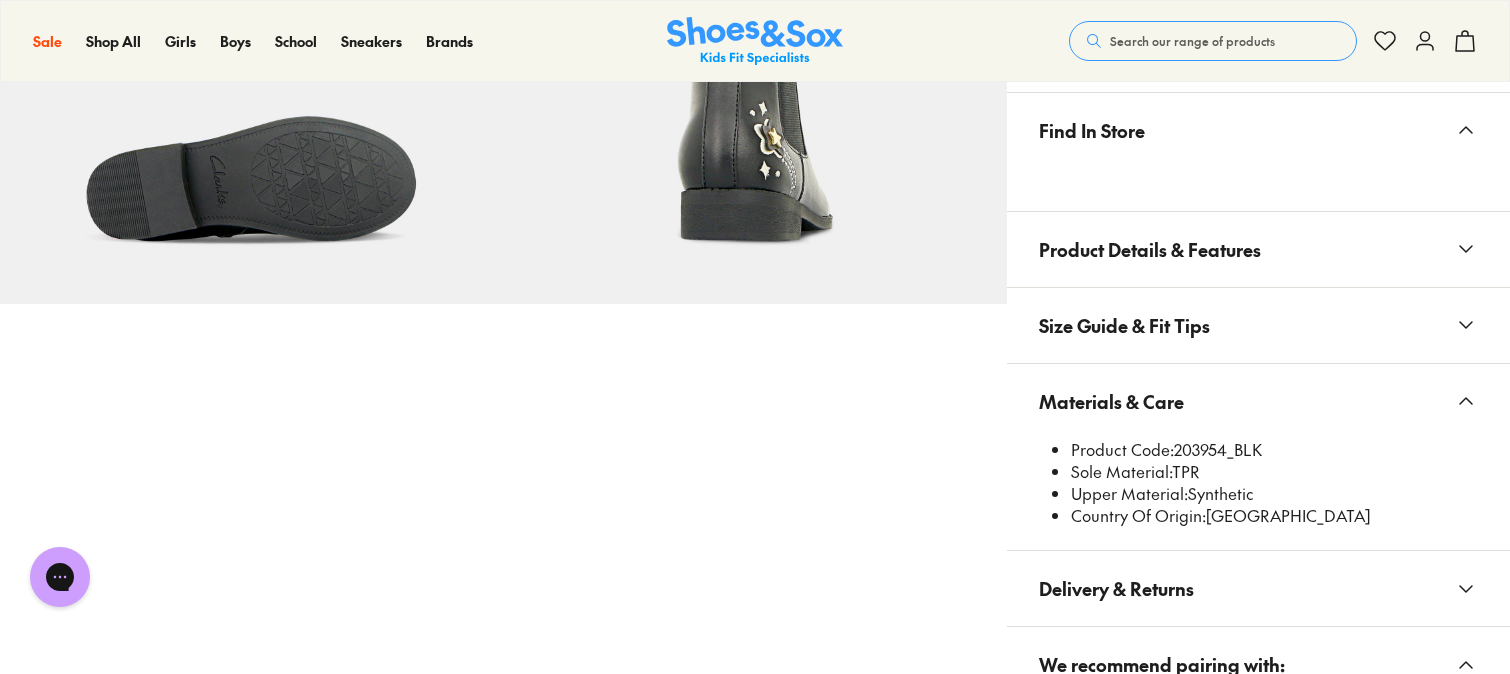 scroll, scrollTop: 0, scrollLeft: 0, axis: both 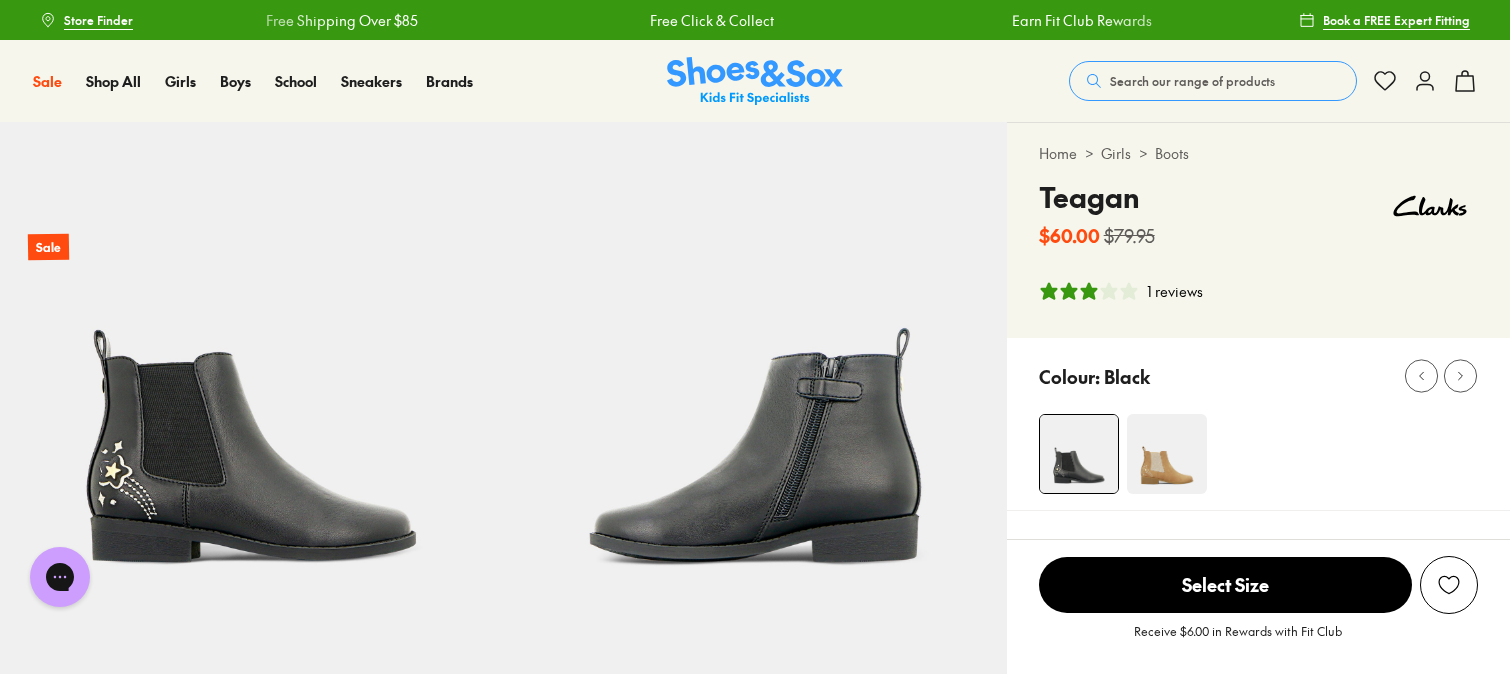 click on "Search our range of products" at bounding box center (1192, 81) 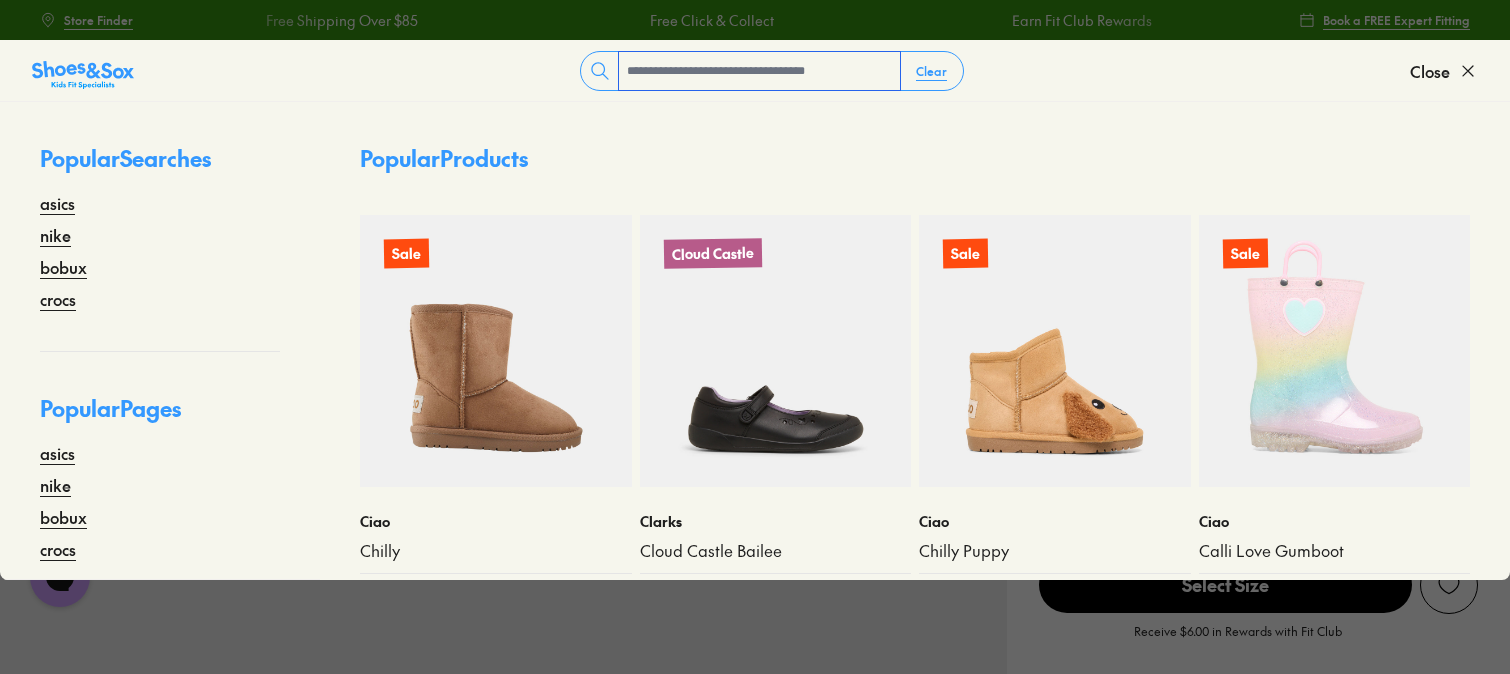 click at bounding box center (759, 71) 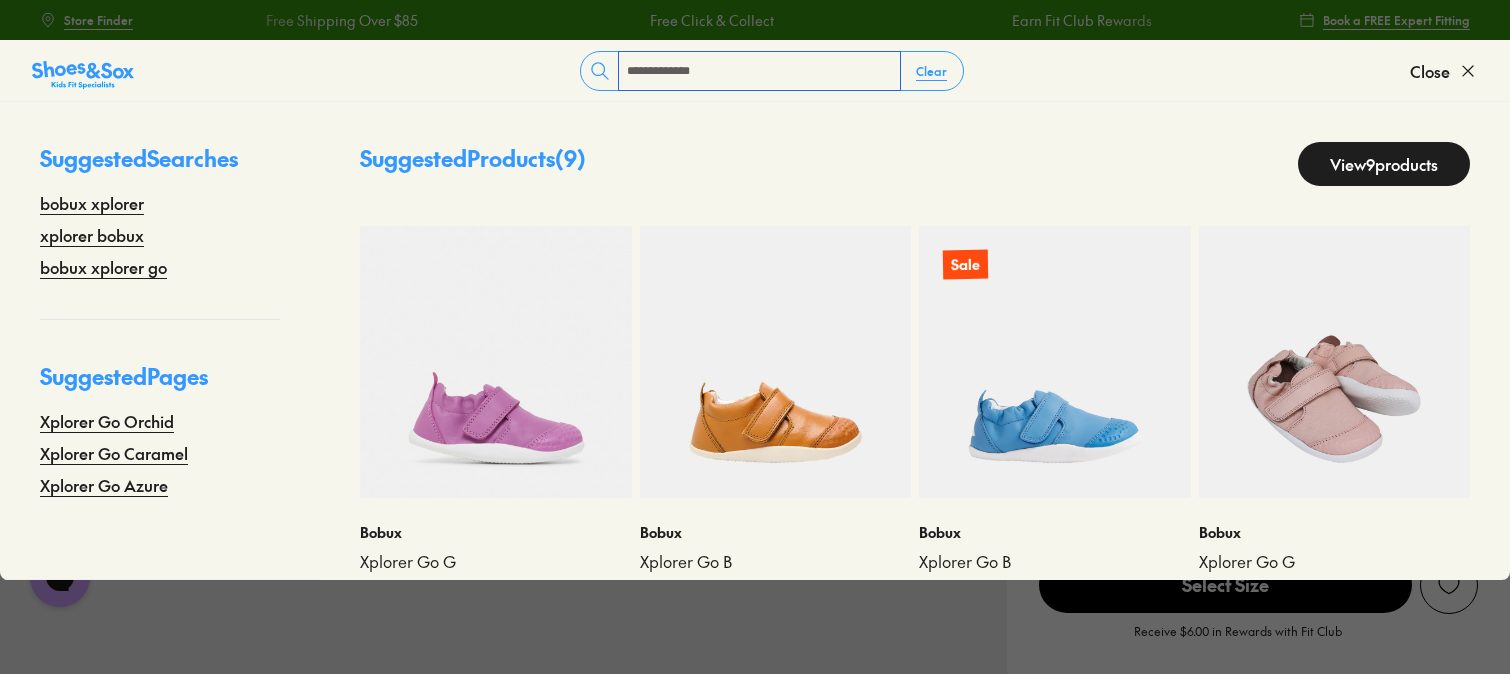 type on "**********" 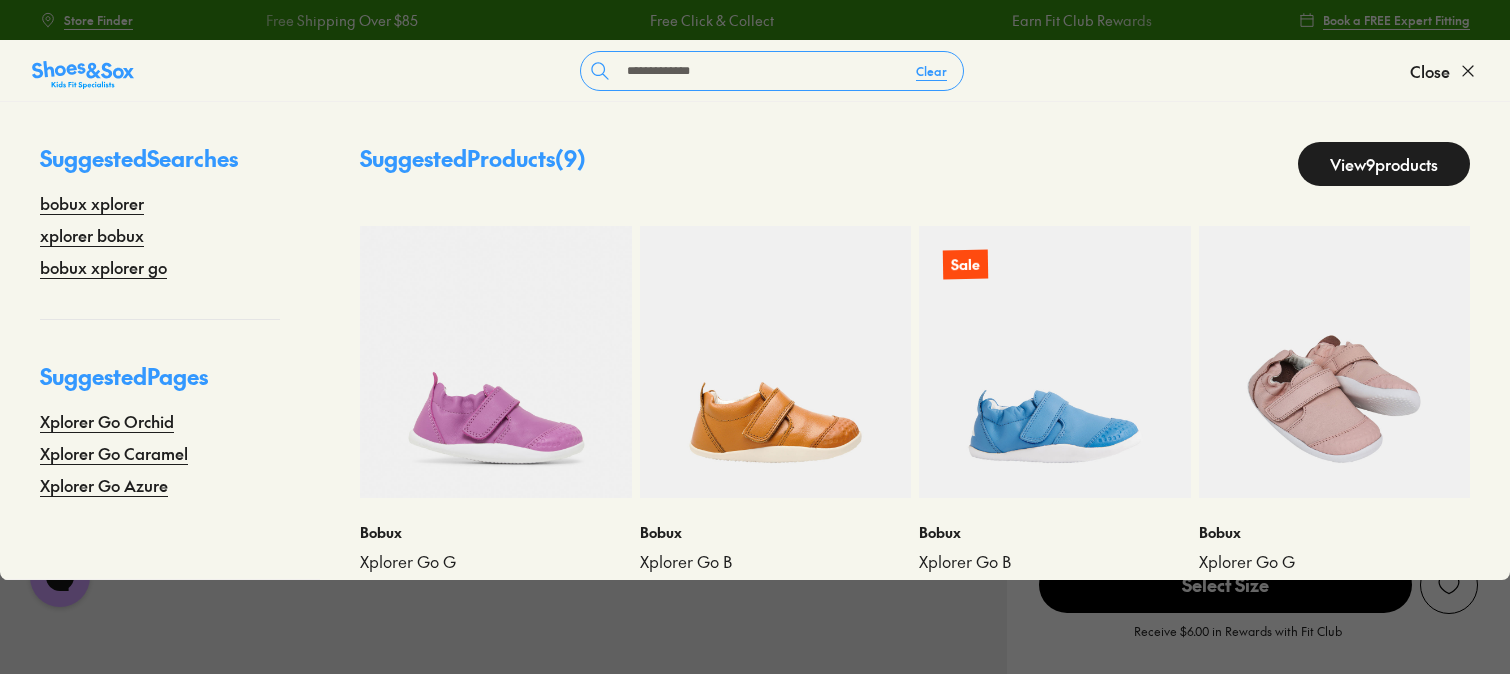 click at bounding box center (1335, 362) 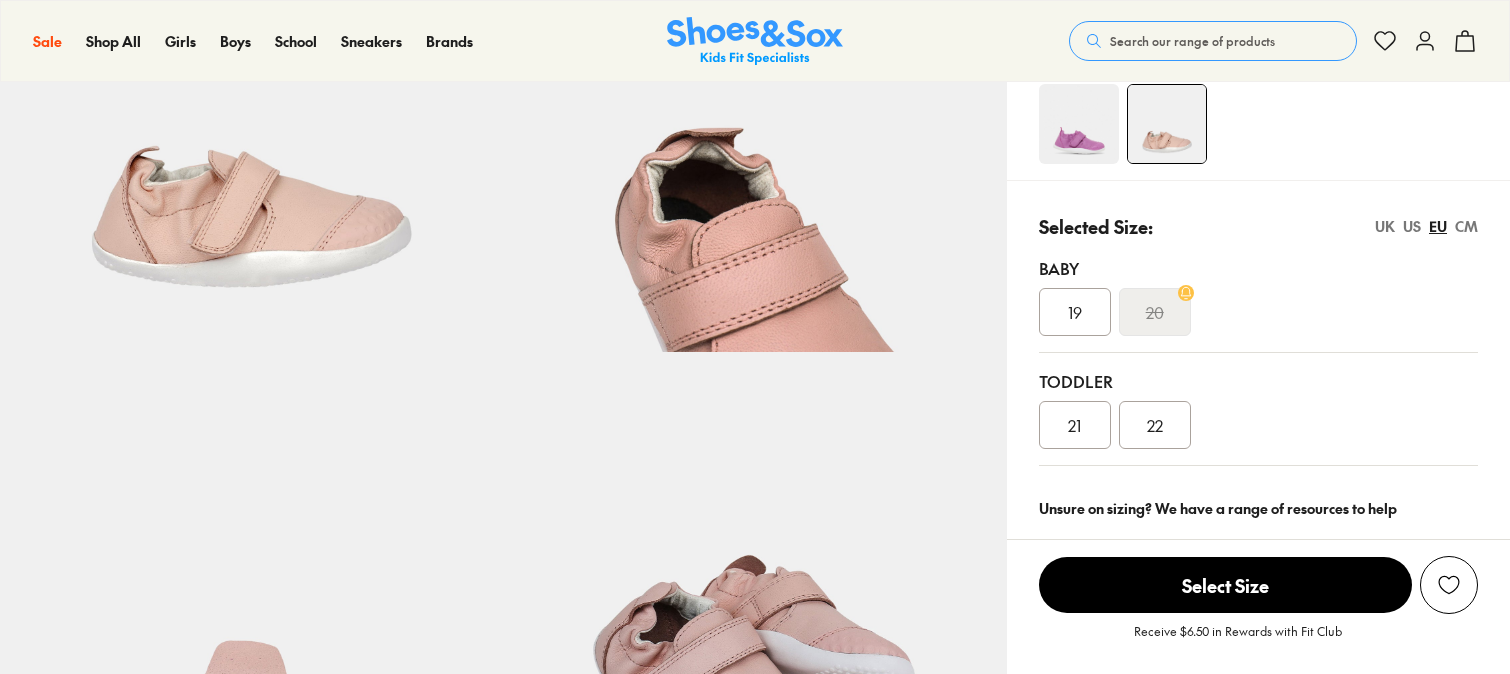 scroll, scrollTop: 333, scrollLeft: 0, axis: vertical 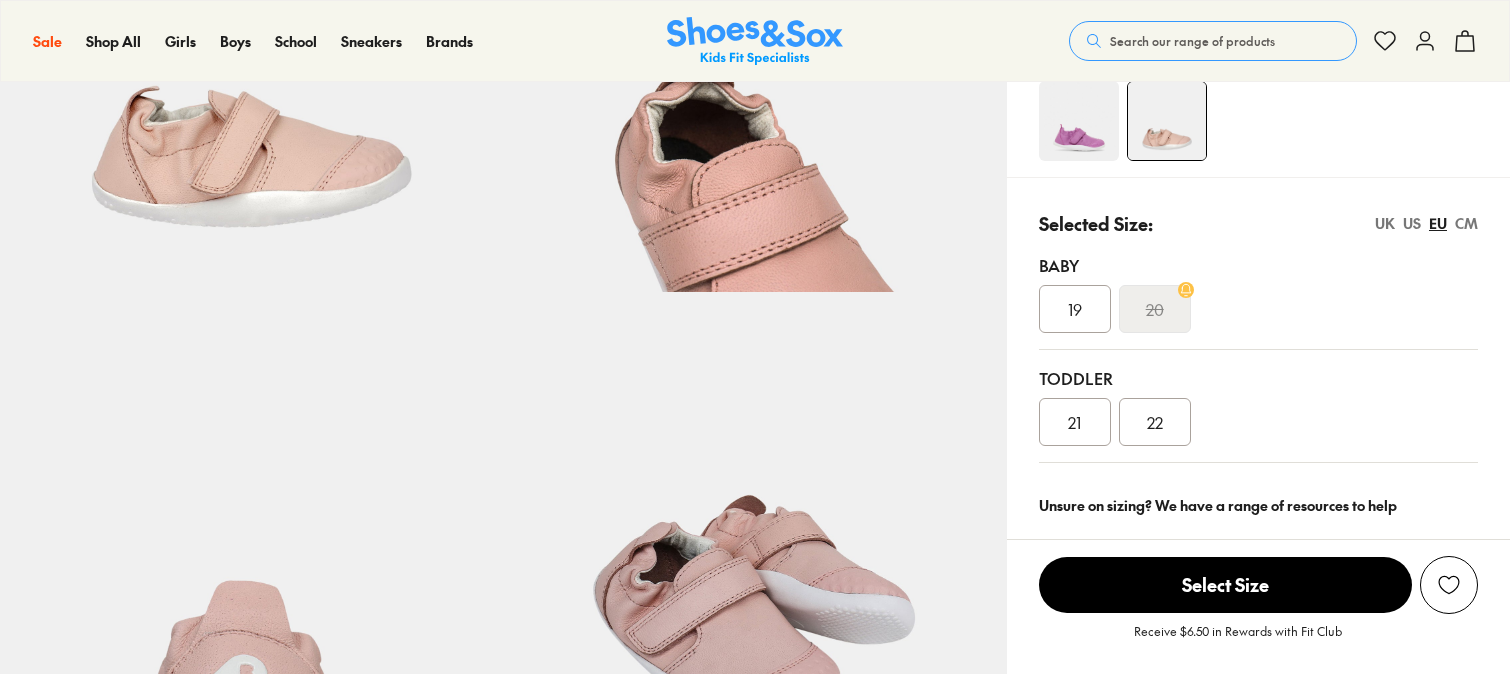 select on "*" 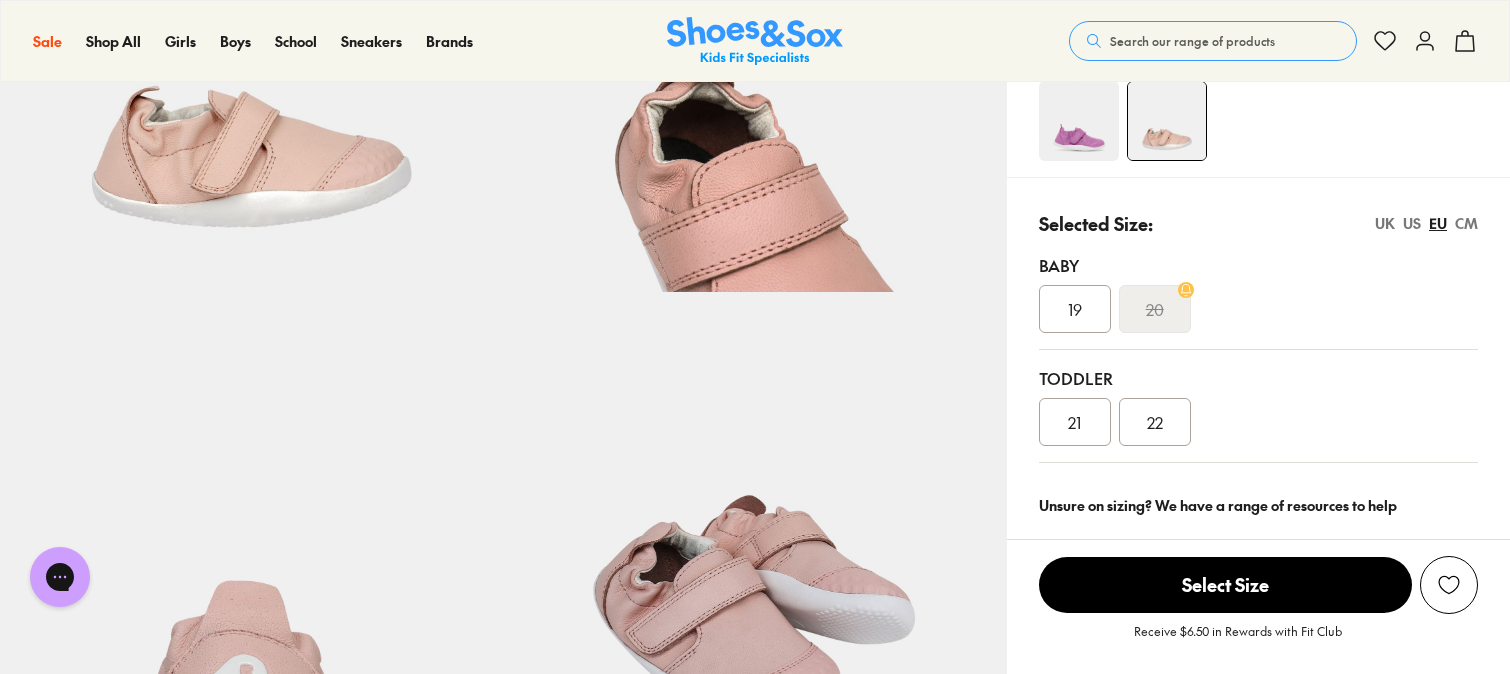 scroll, scrollTop: 0, scrollLeft: 0, axis: both 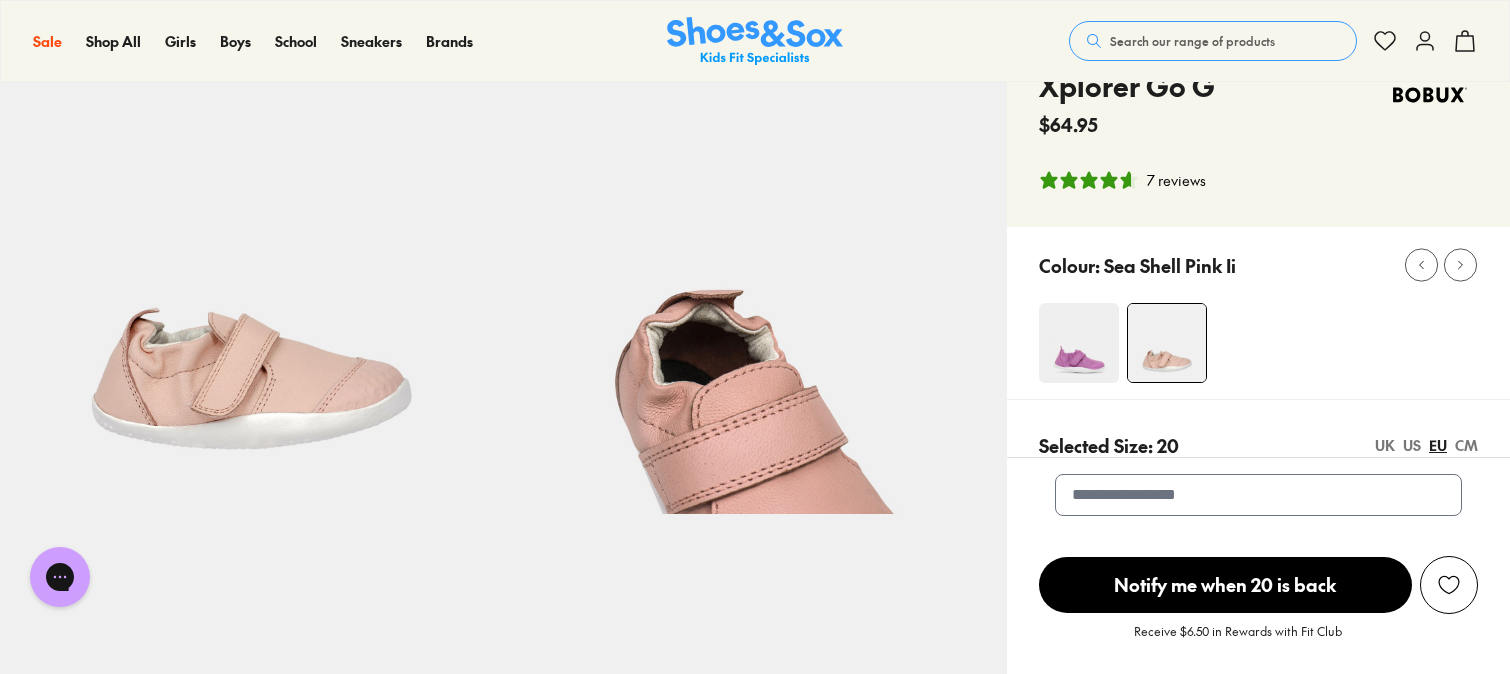 click at bounding box center [1079, 343] 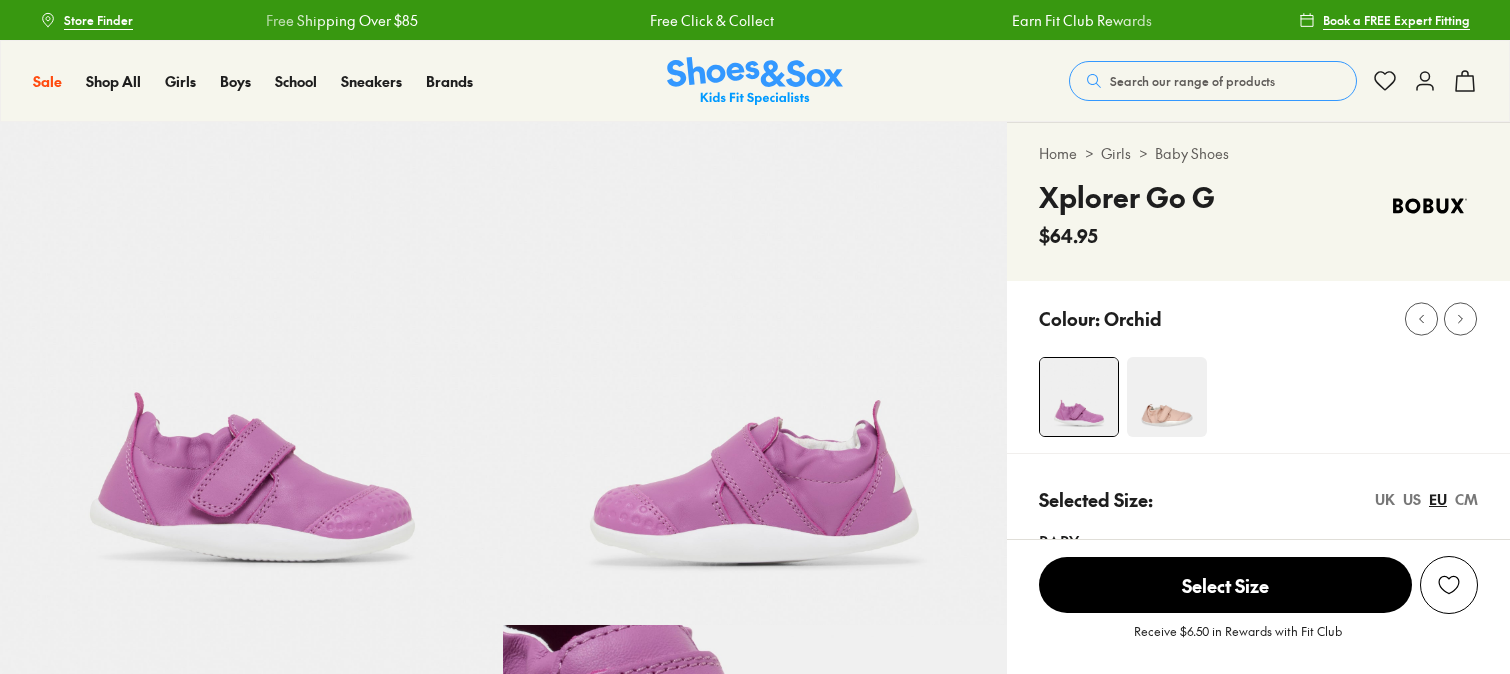 scroll, scrollTop: 222, scrollLeft: 0, axis: vertical 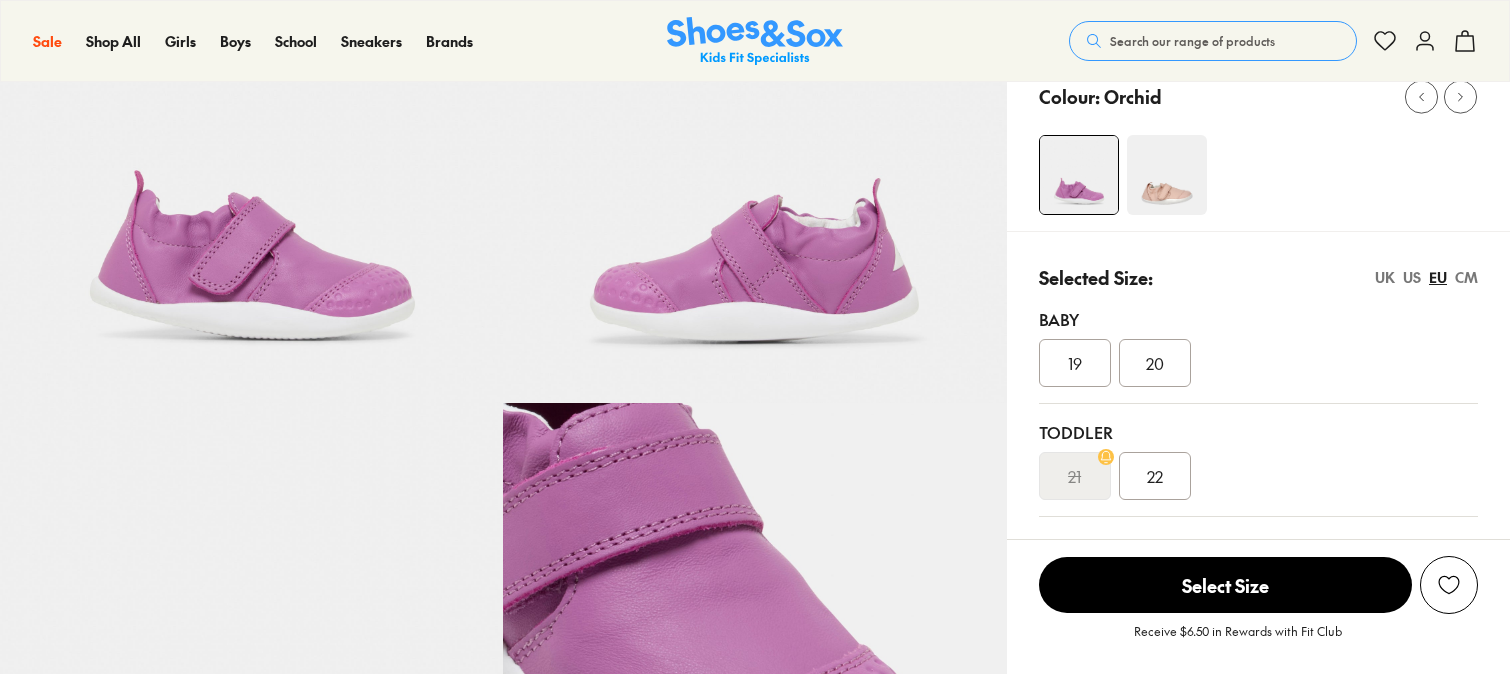 select on "*" 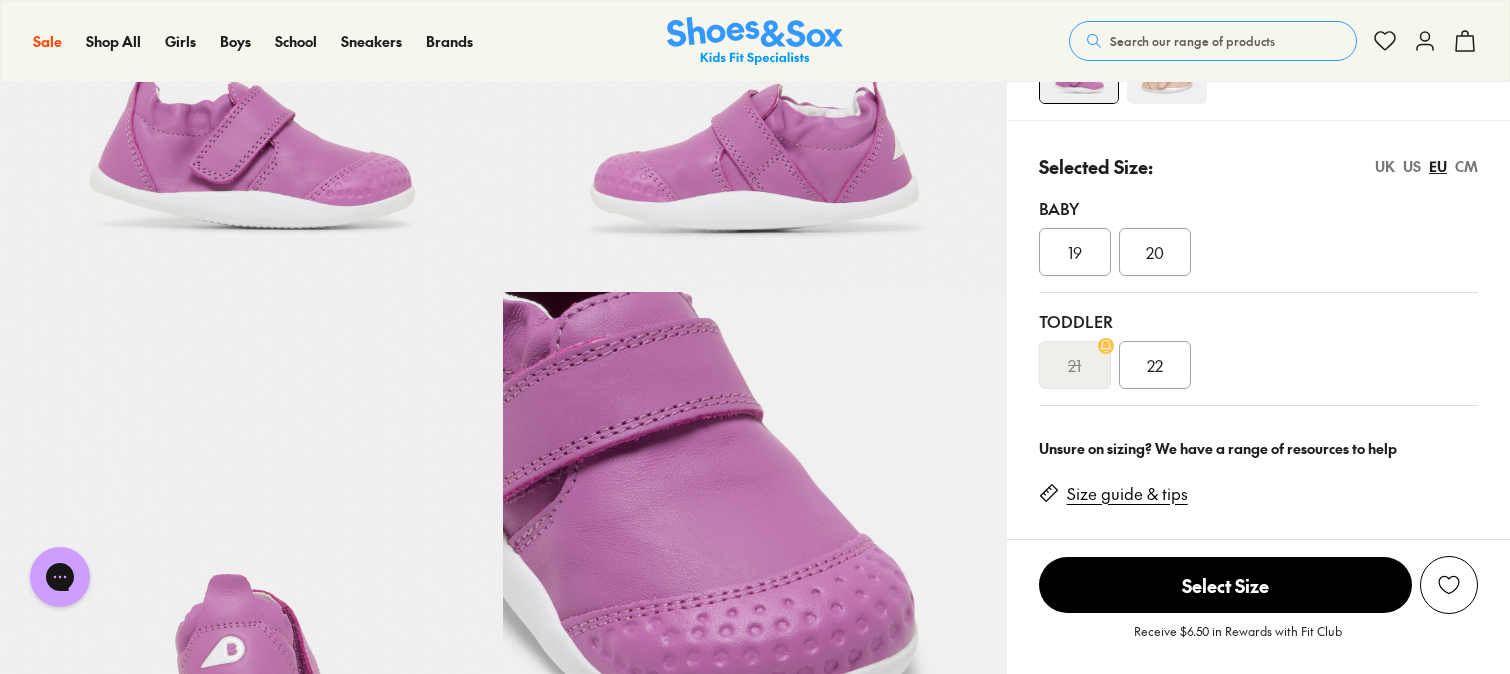 scroll, scrollTop: 0, scrollLeft: 0, axis: both 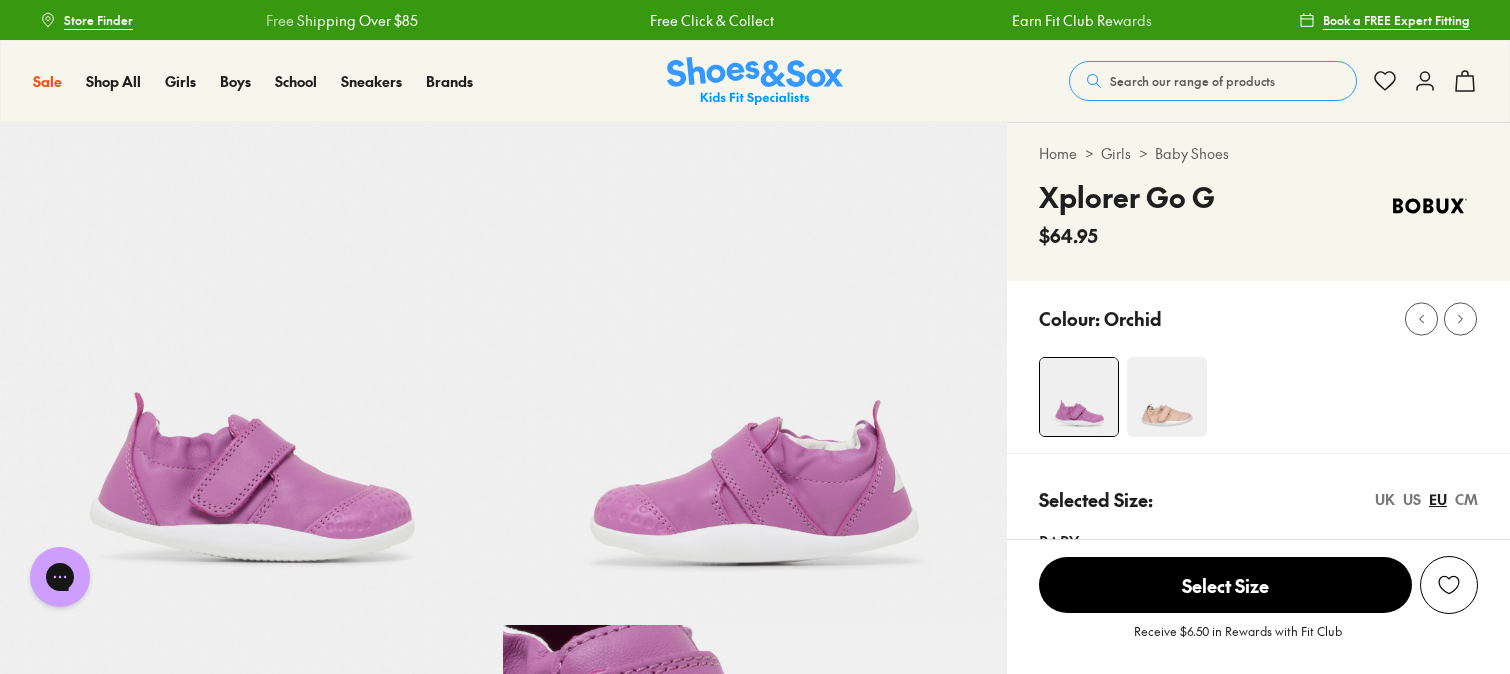 click at bounding box center (1167, 397) 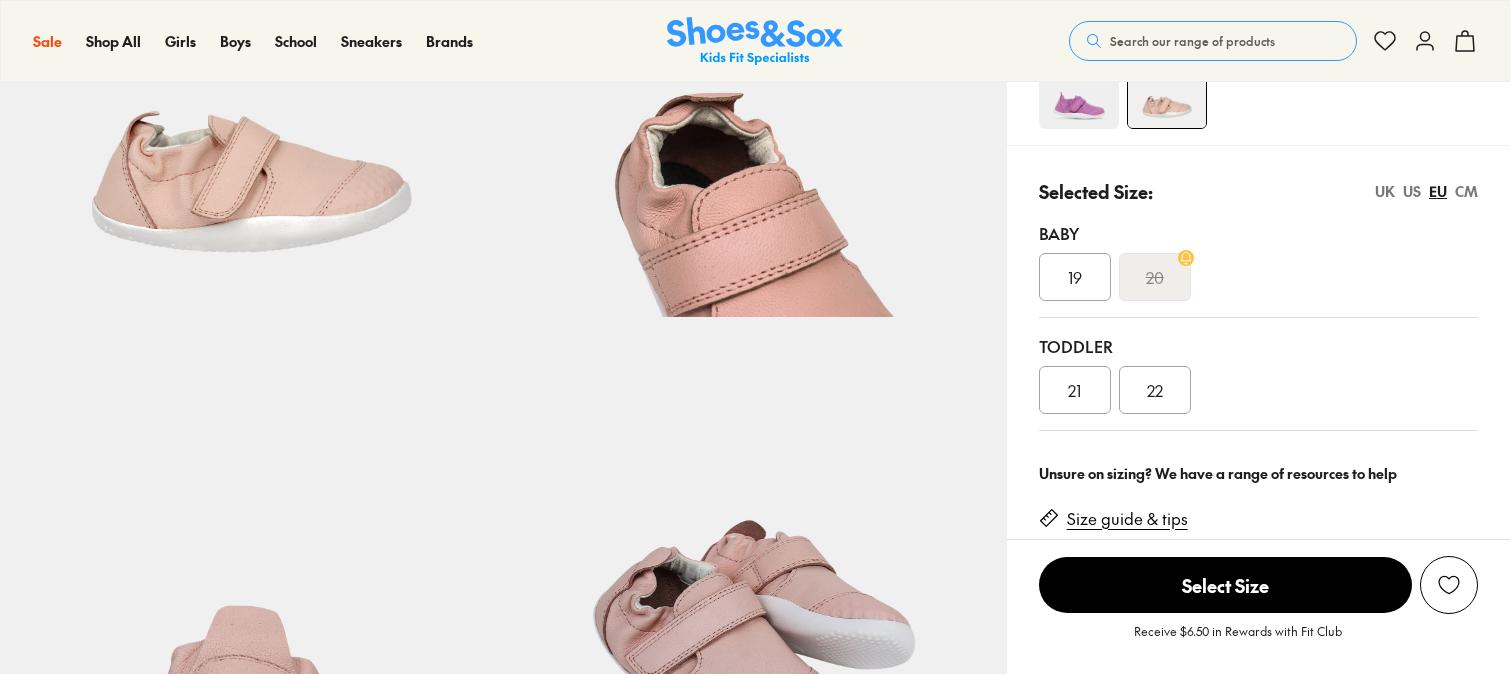 scroll, scrollTop: 1000, scrollLeft: 0, axis: vertical 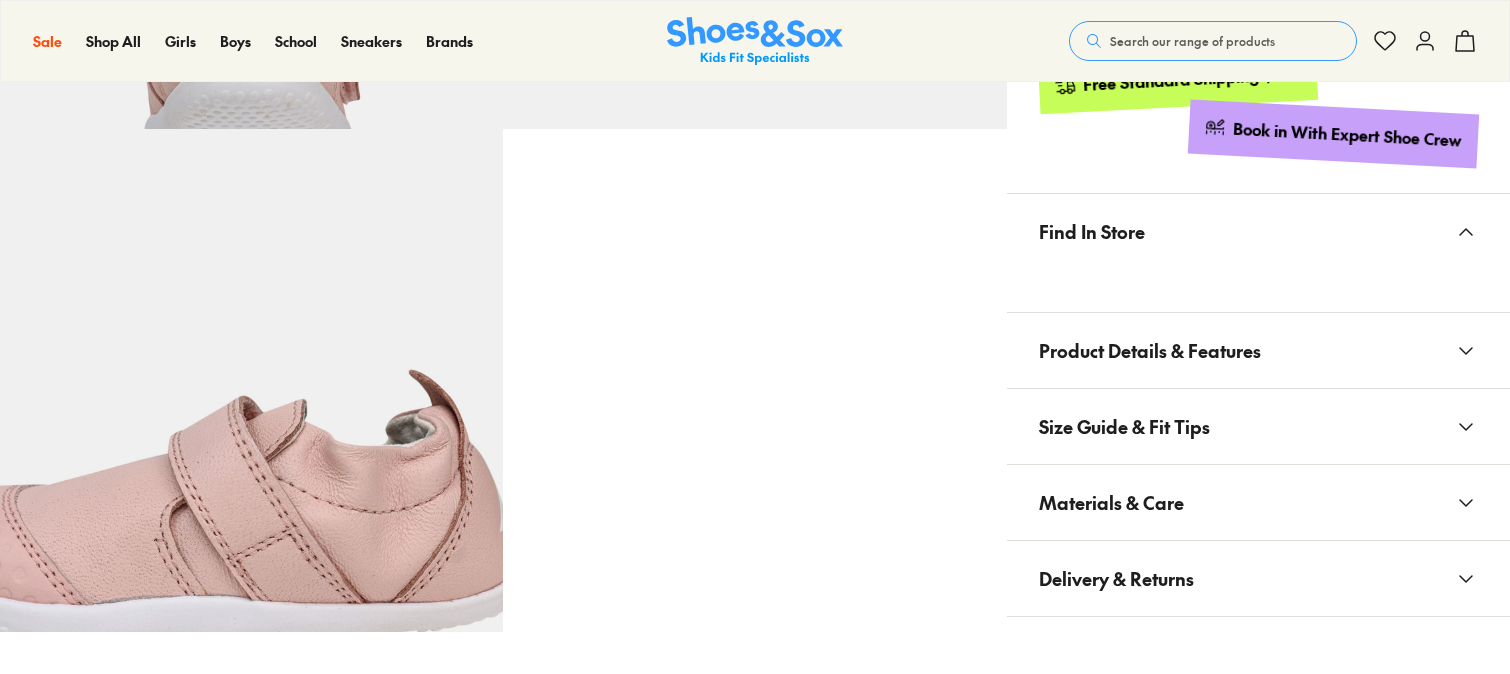 select on "*" 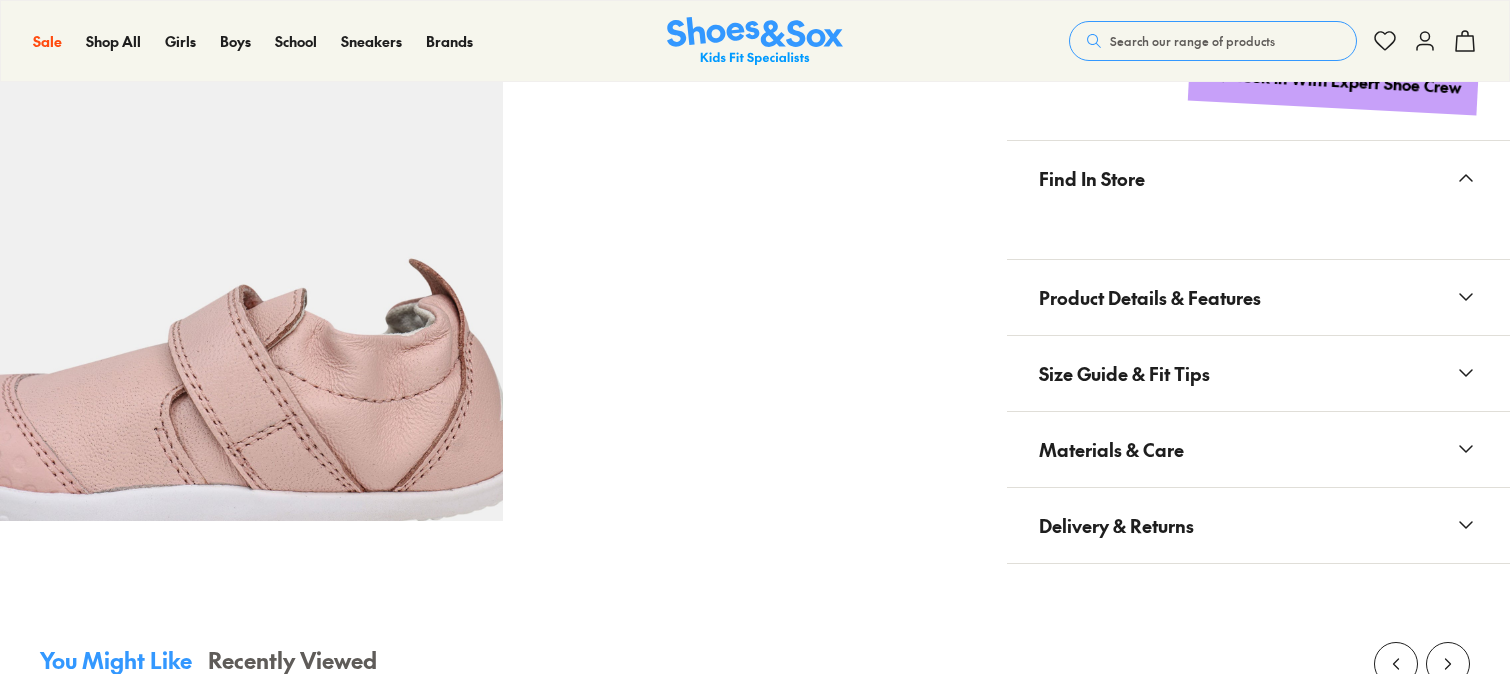 scroll, scrollTop: 1108, scrollLeft: 0, axis: vertical 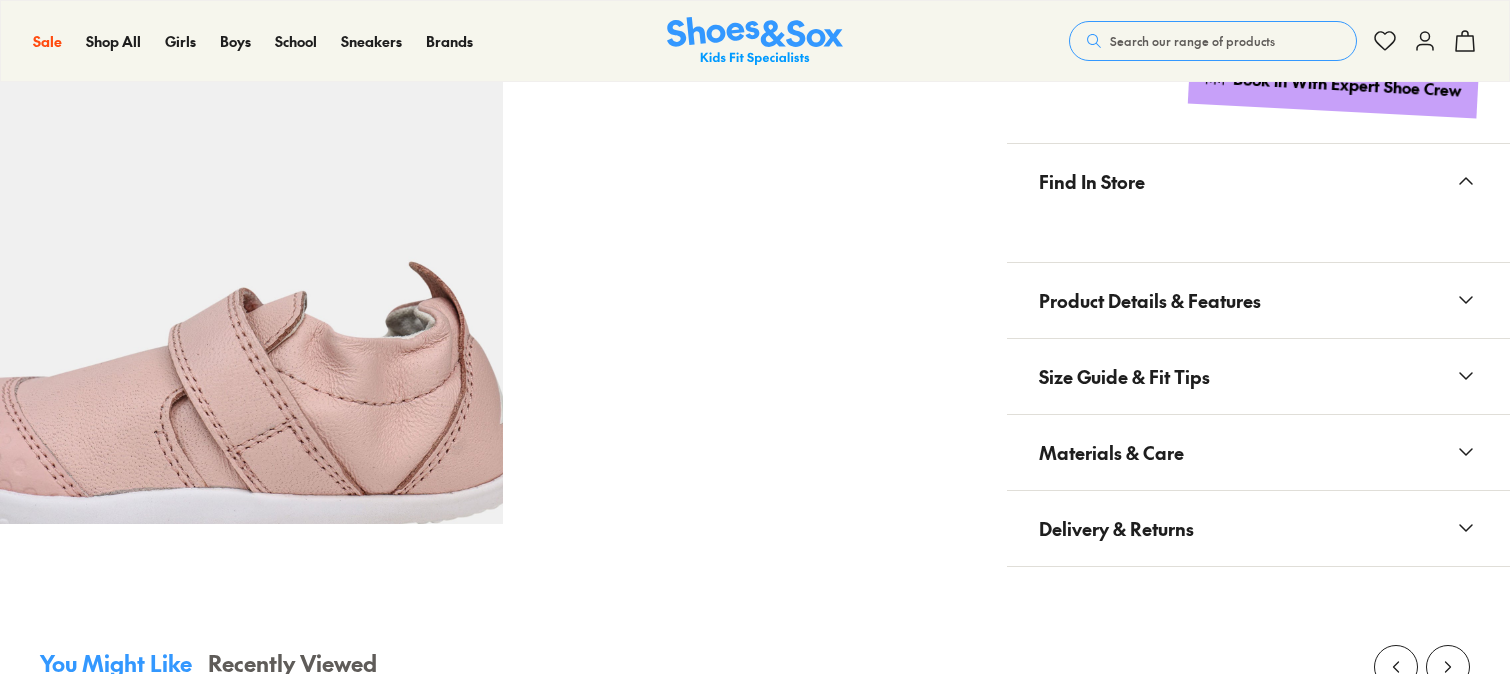 click 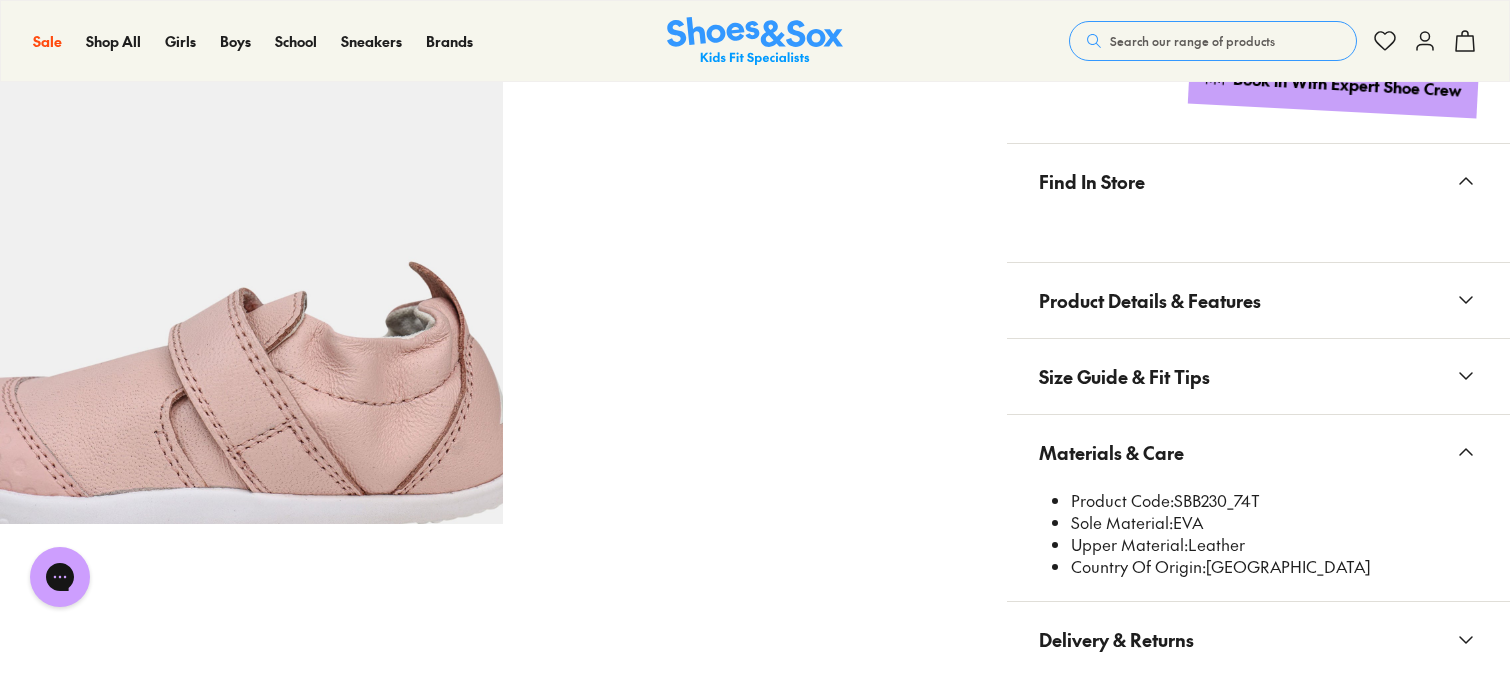 scroll, scrollTop: 0, scrollLeft: 0, axis: both 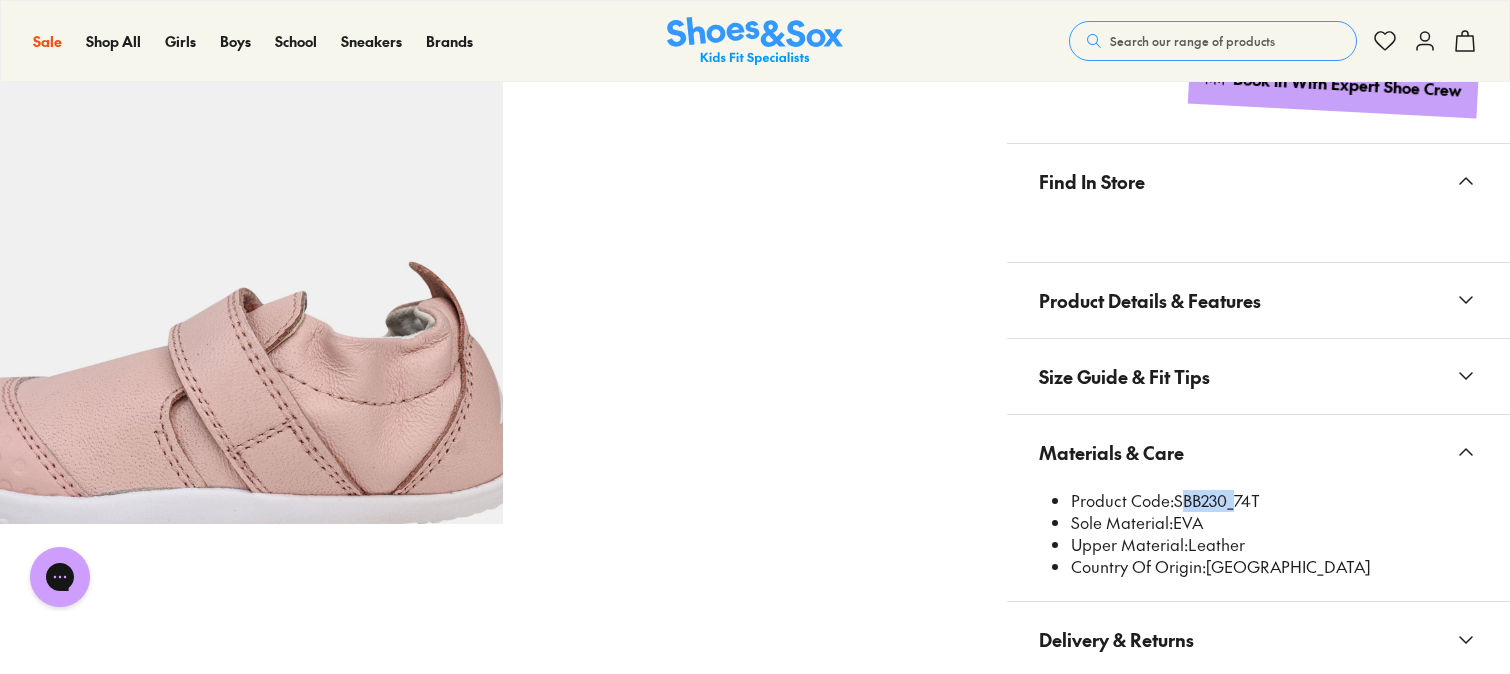 drag, startPoint x: 1174, startPoint y: 498, endPoint x: 1230, endPoint y: 500, distance: 56.0357 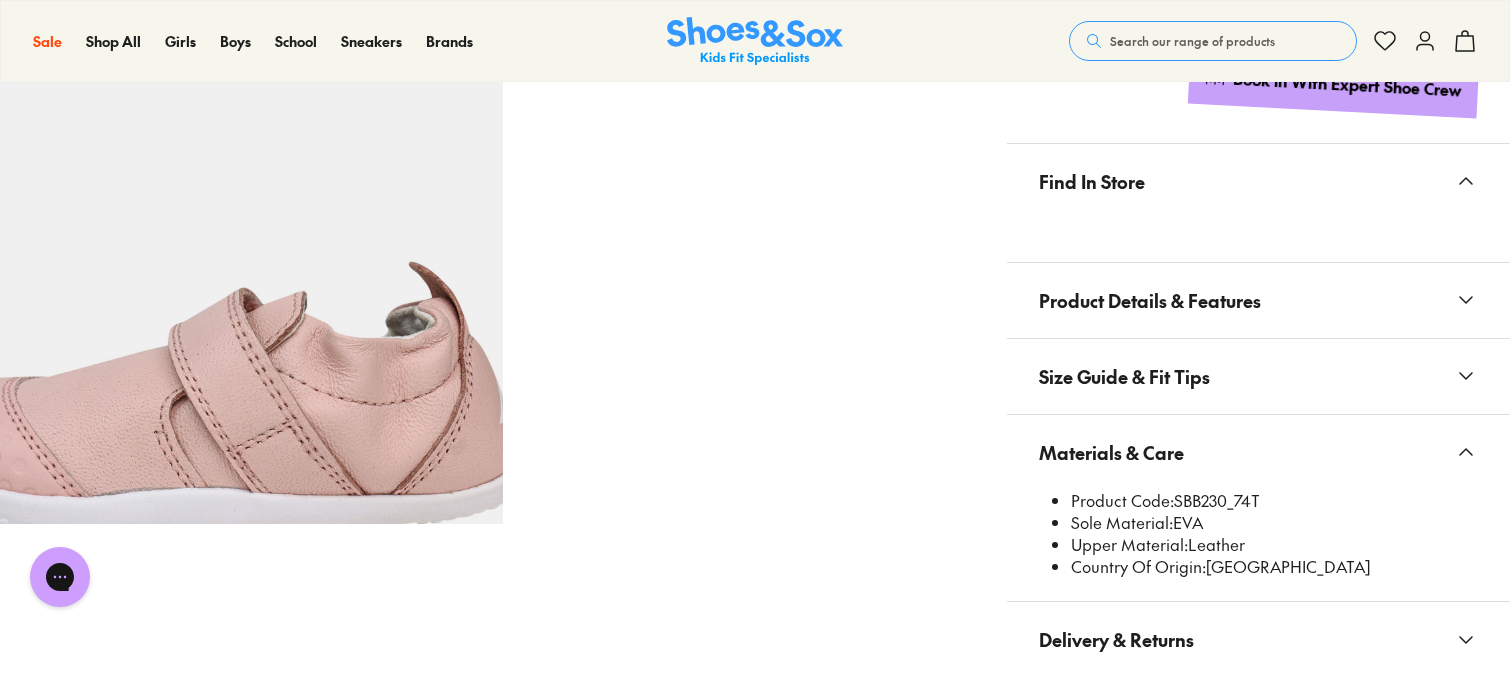 click 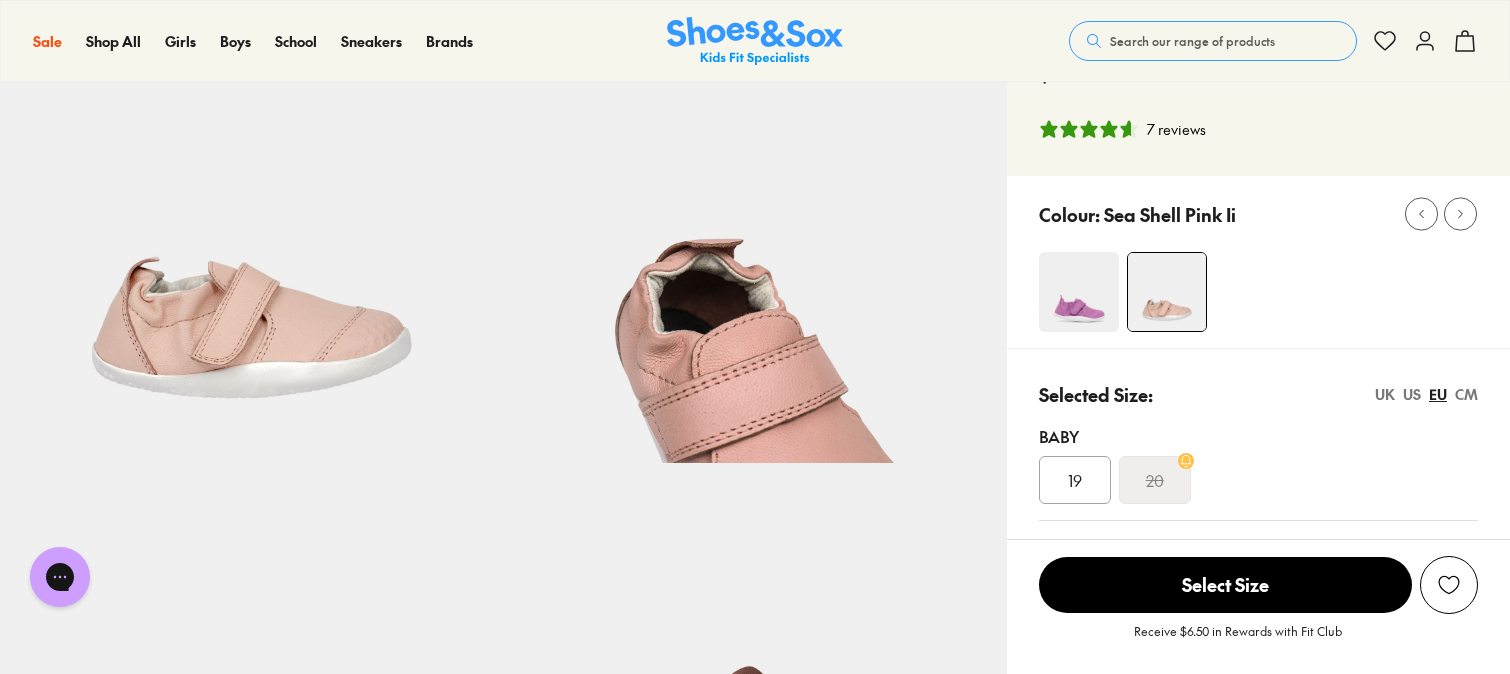 scroll, scrollTop: 108, scrollLeft: 0, axis: vertical 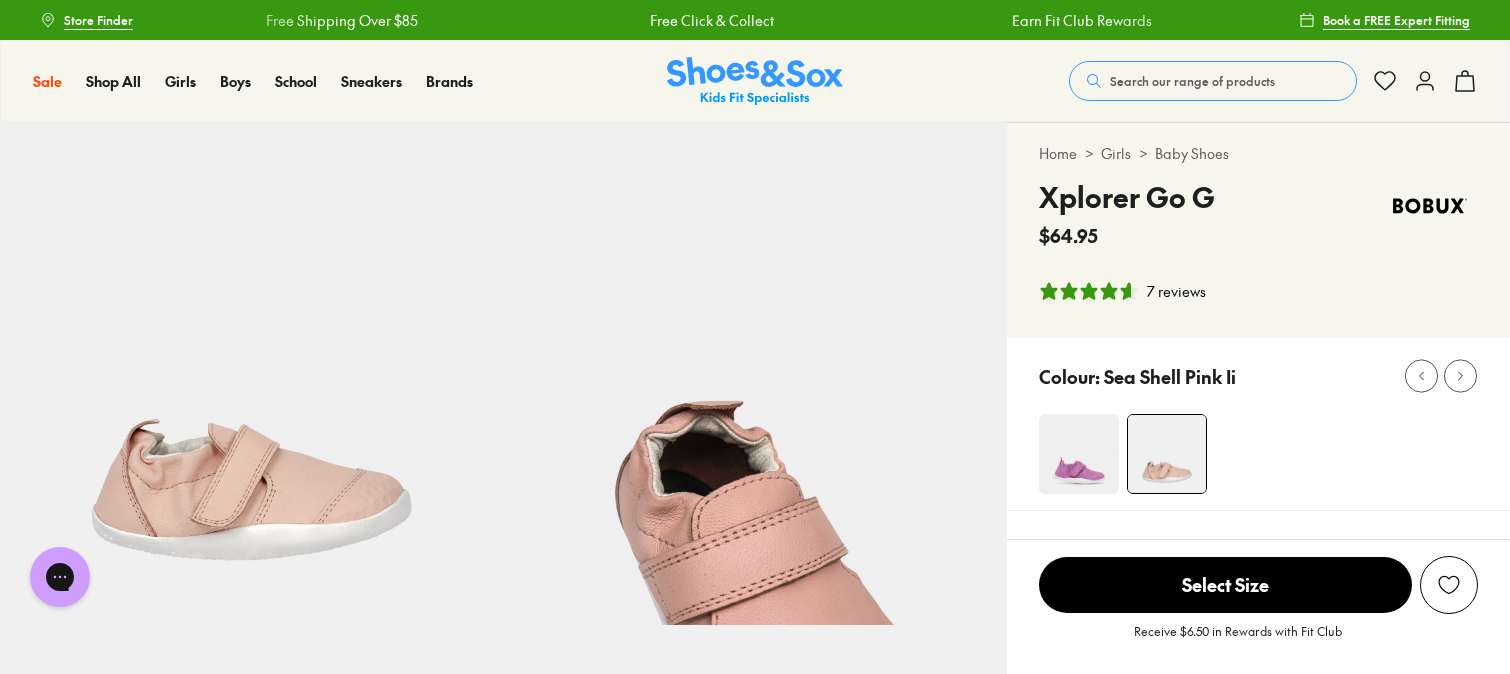 click at bounding box center (1079, 454) 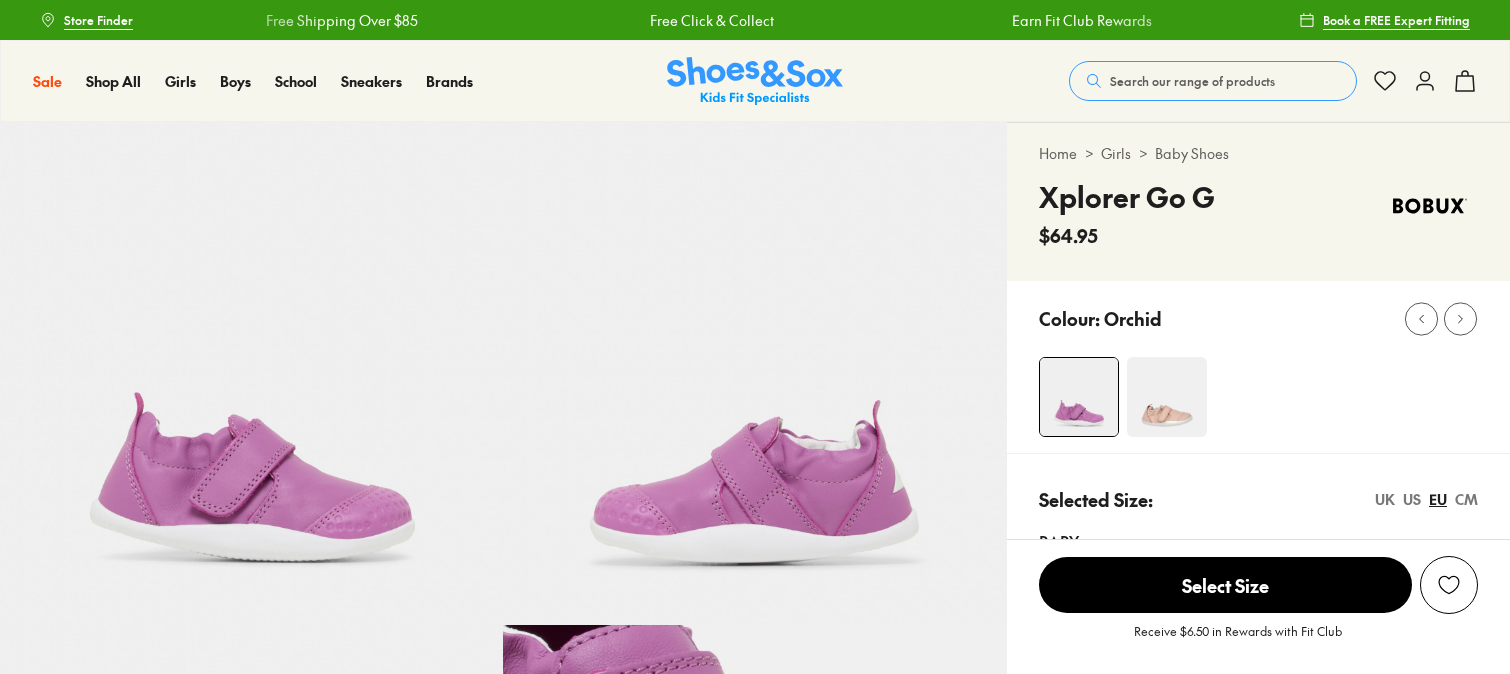 scroll, scrollTop: 0, scrollLeft: 0, axis: both 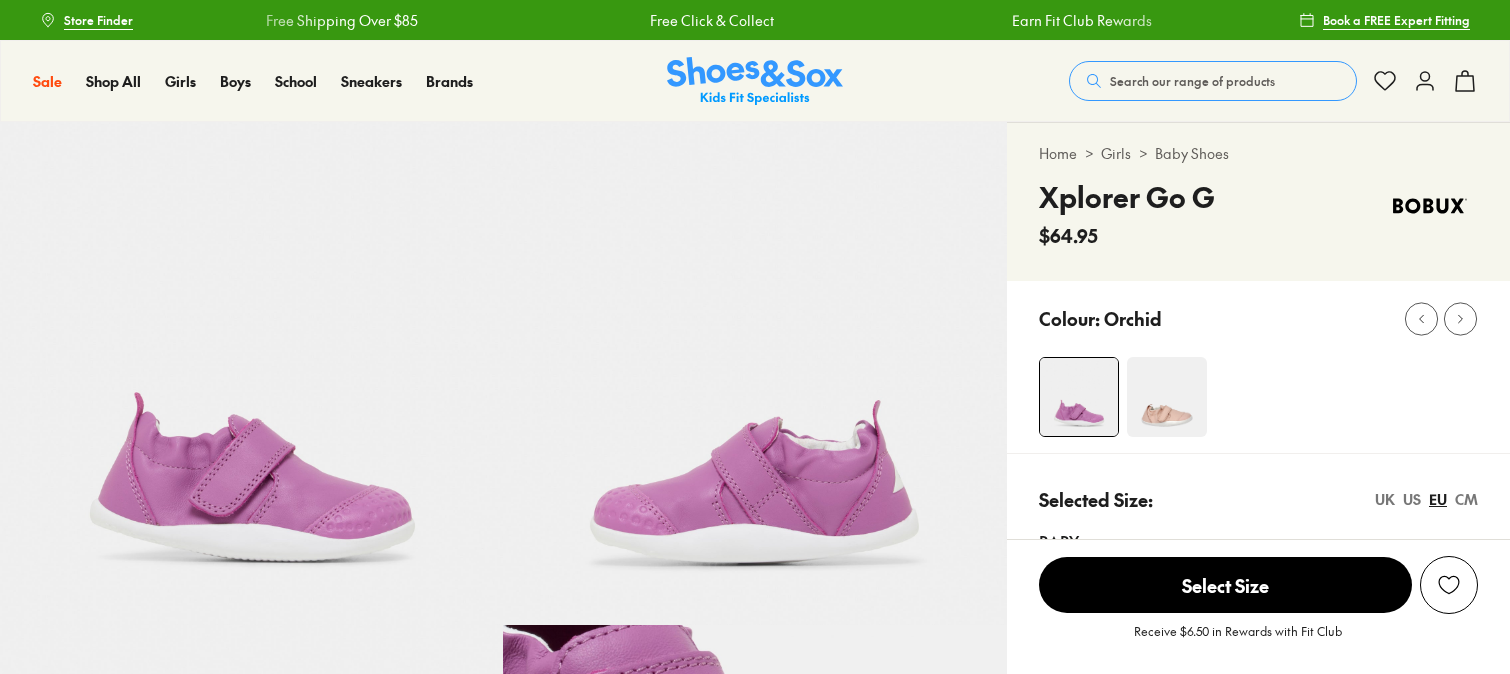 select on "*" 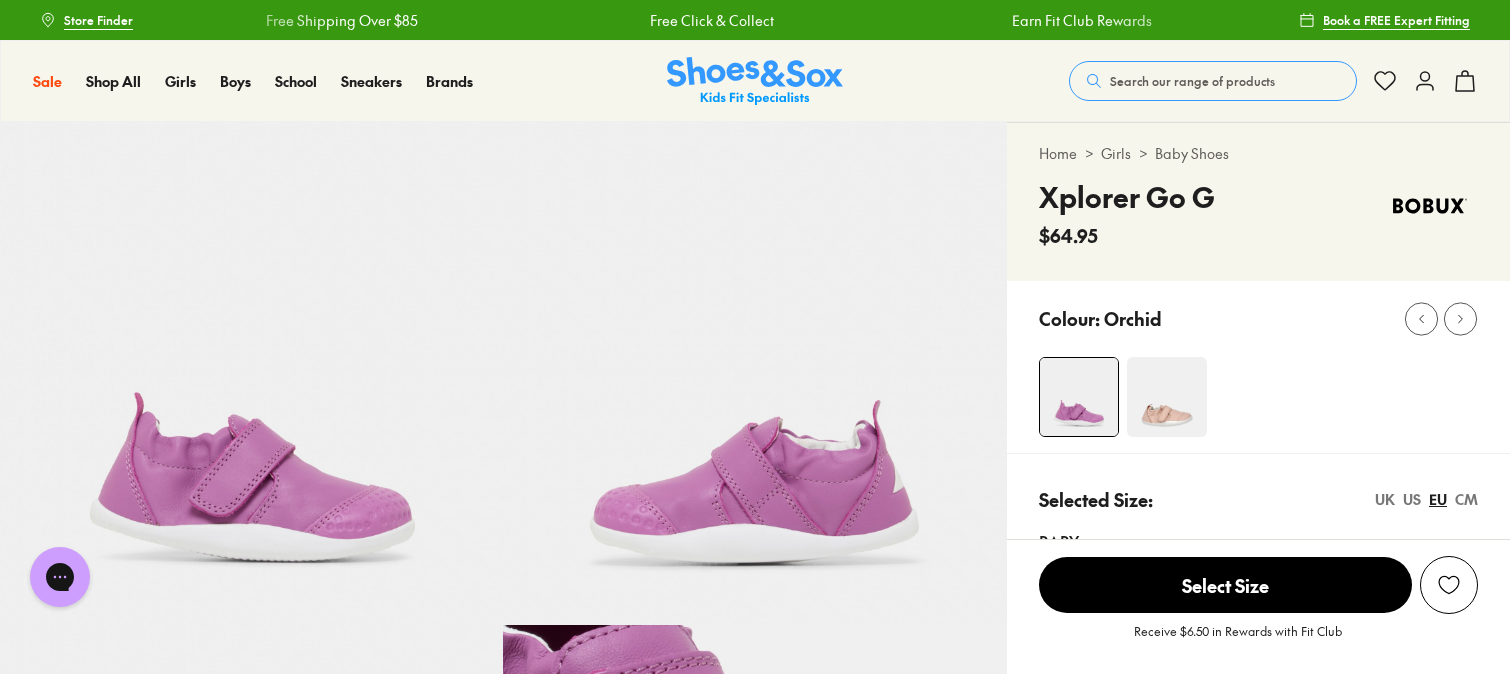 scroll, scrollTop: 0, scrollLeft: 0, axis: both 